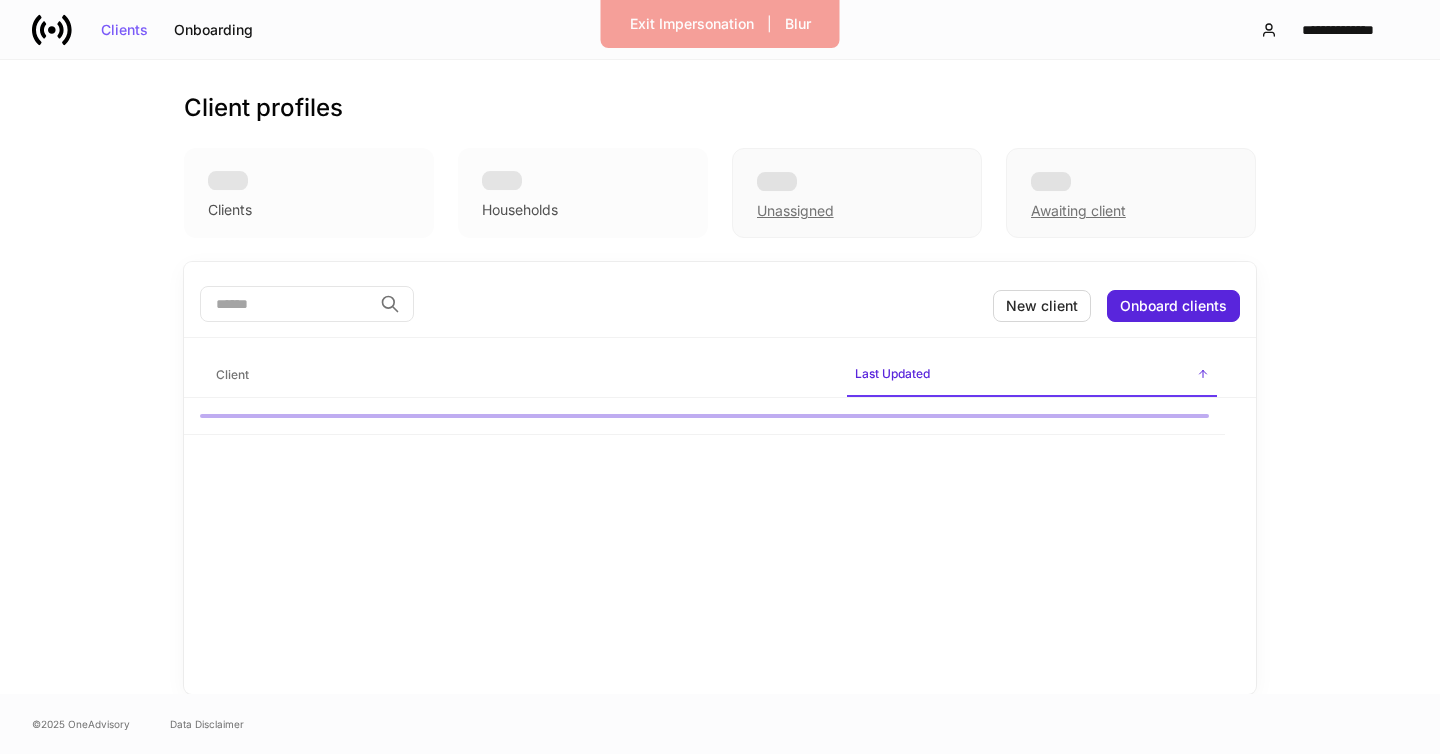 scroll, scrollTop: 0, scrollLeft: 0, axis: both 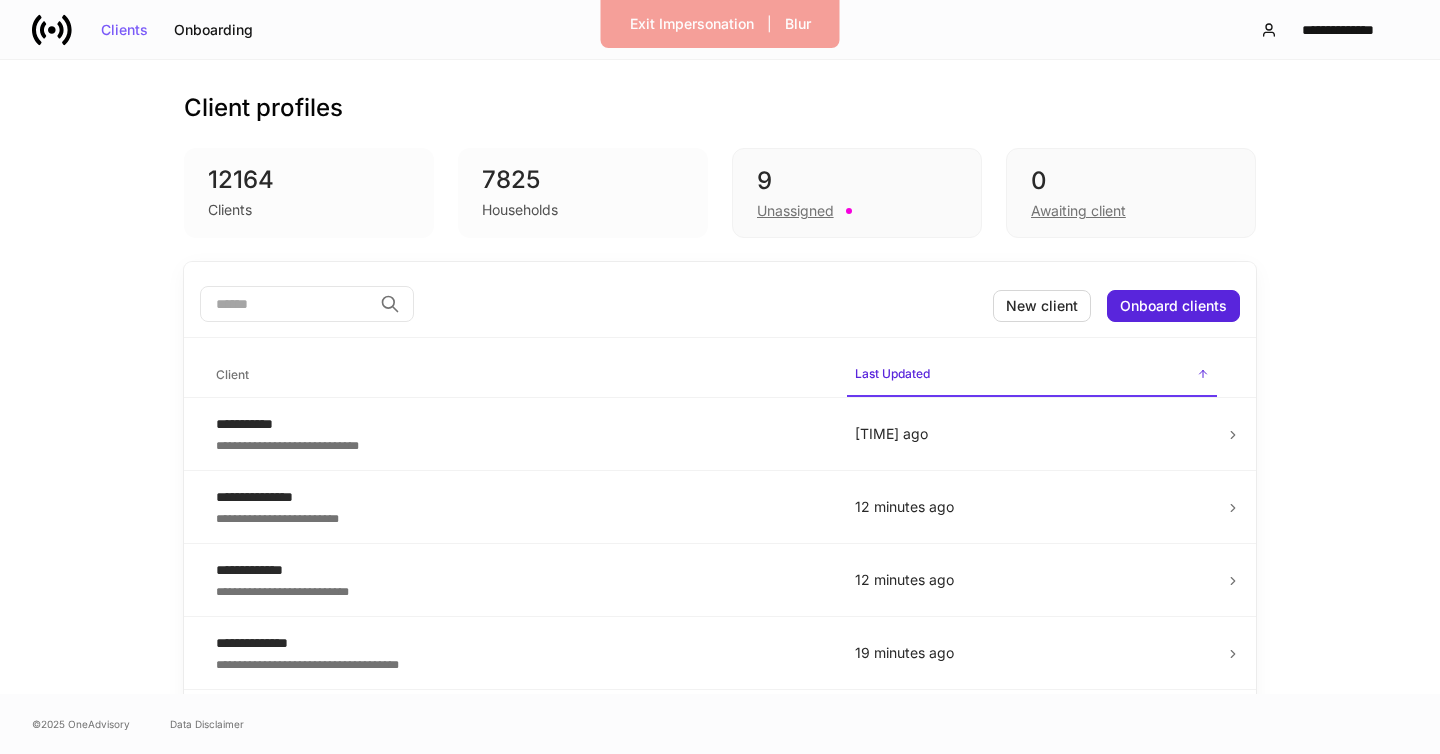 click on "Unassigned" at bounding box center (857, 209) 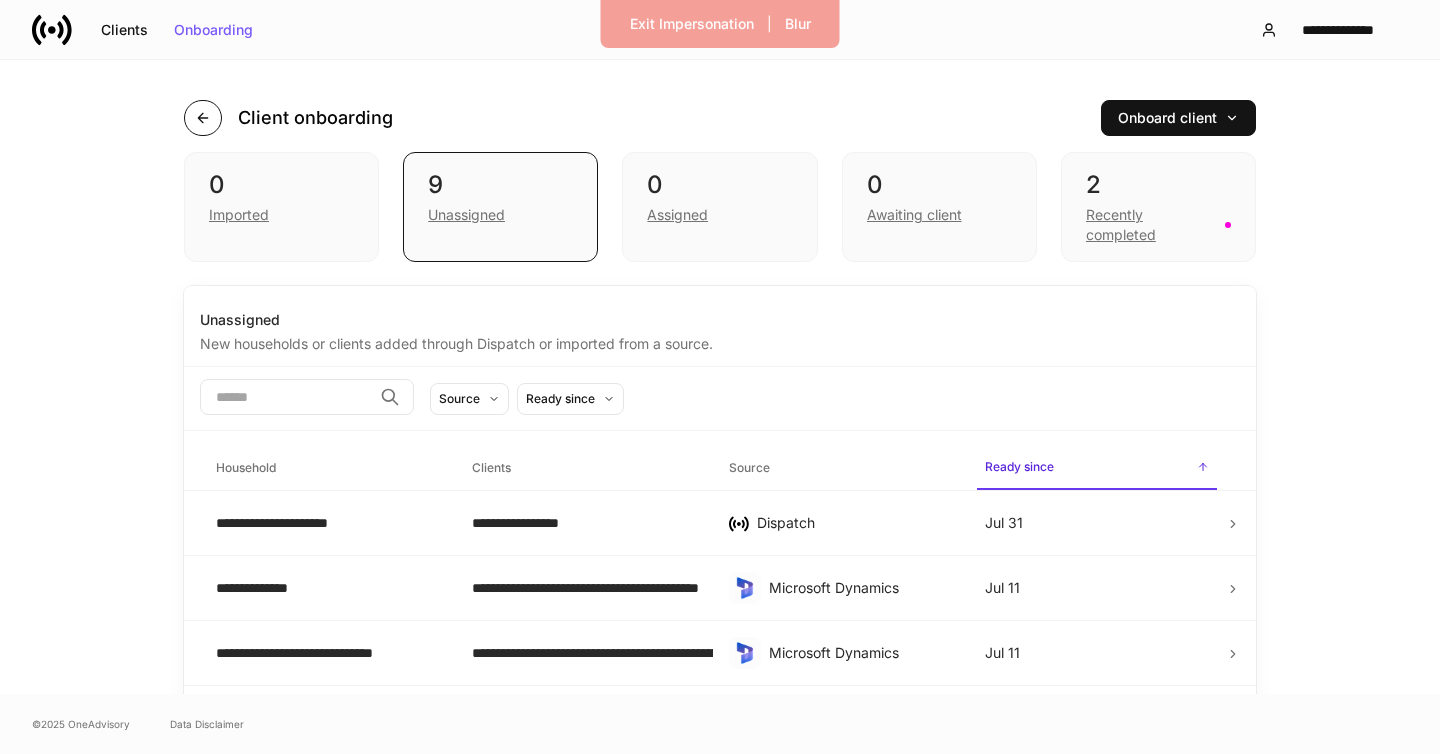 click 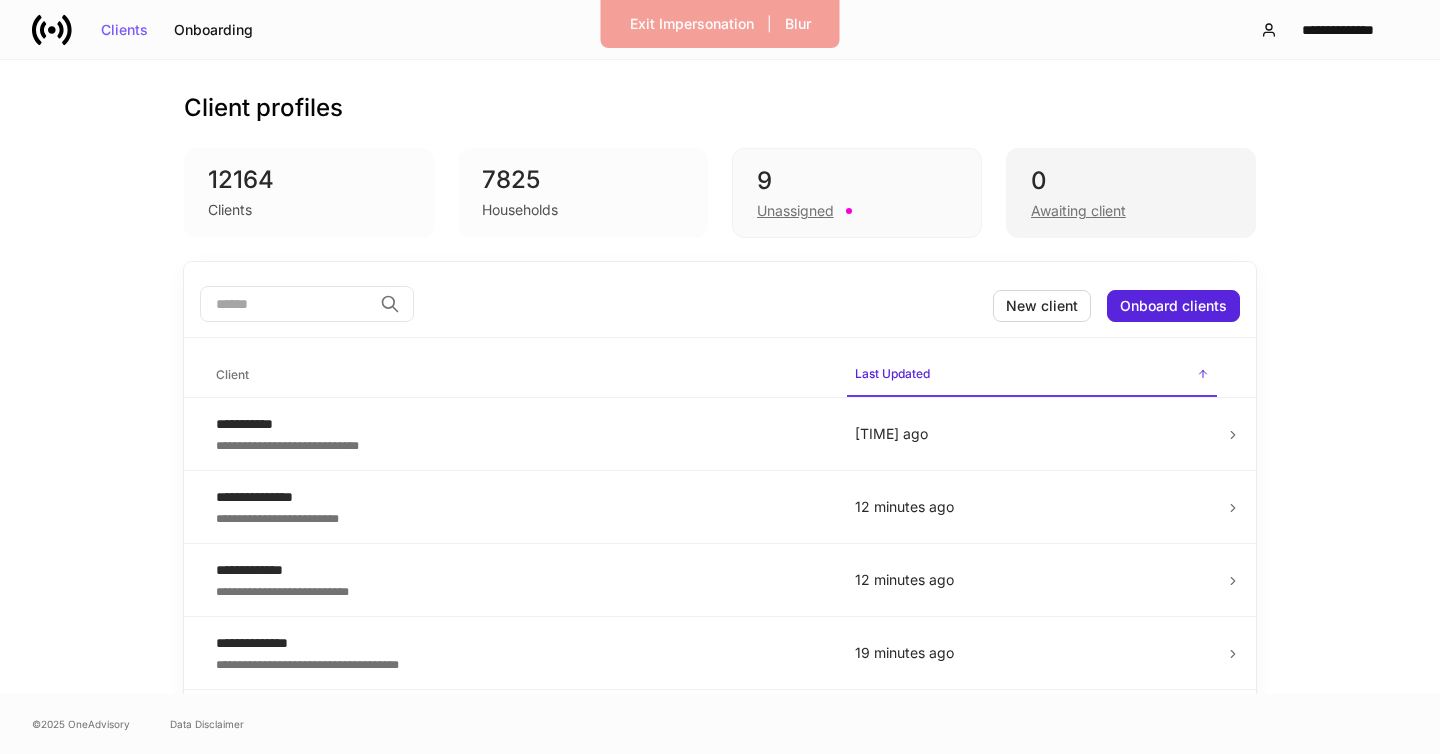 click on "0" at bounding box center [1131, 181] 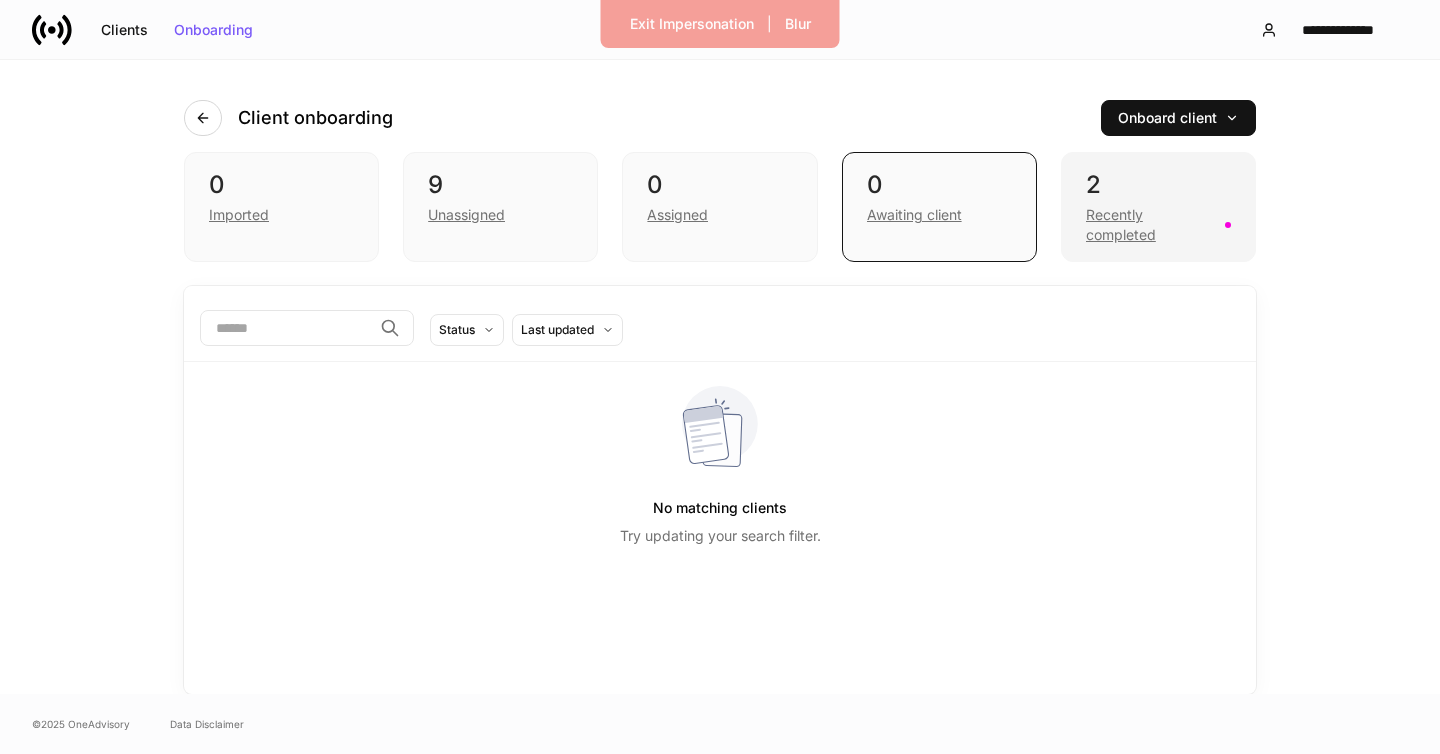 click on "Recently completed" at bounding box center (1158, 223) 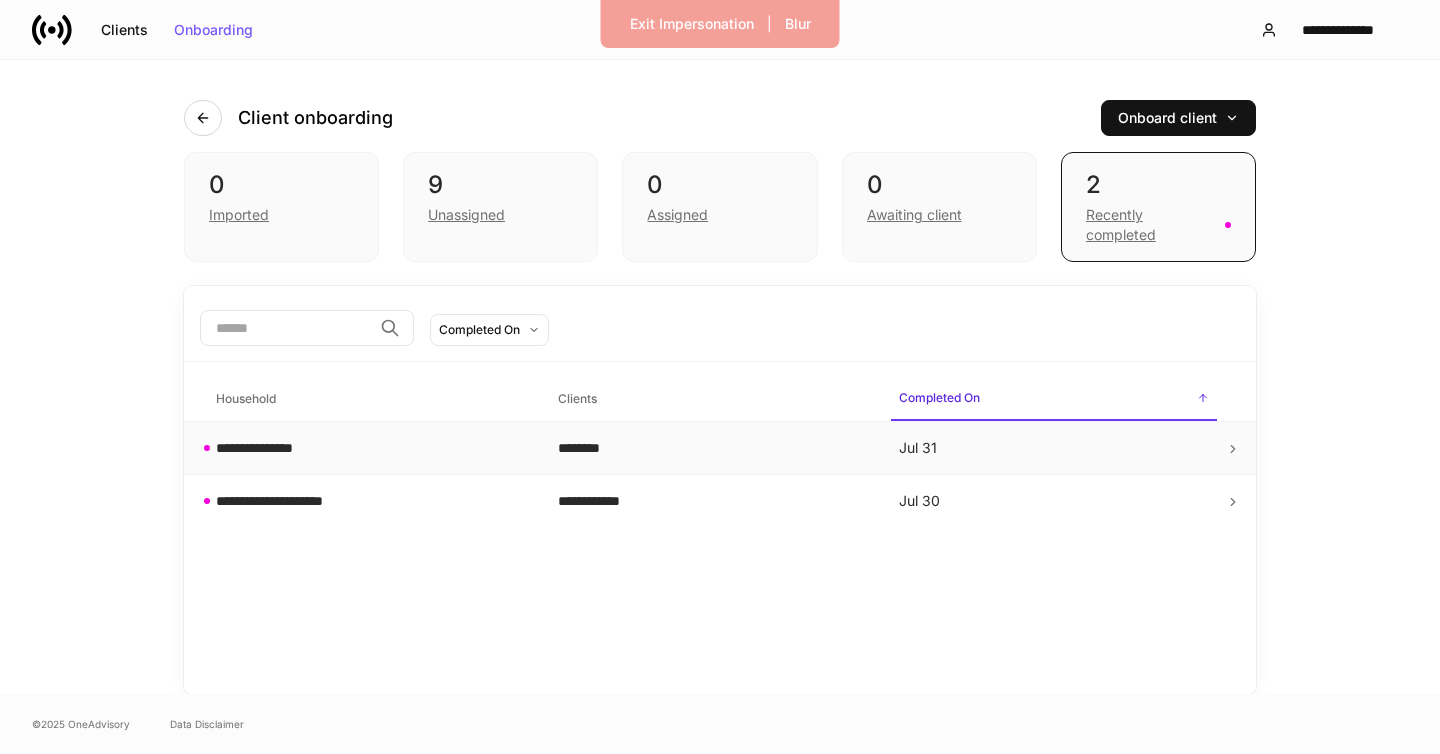 click on "**********" at bounding box center (371, 448) 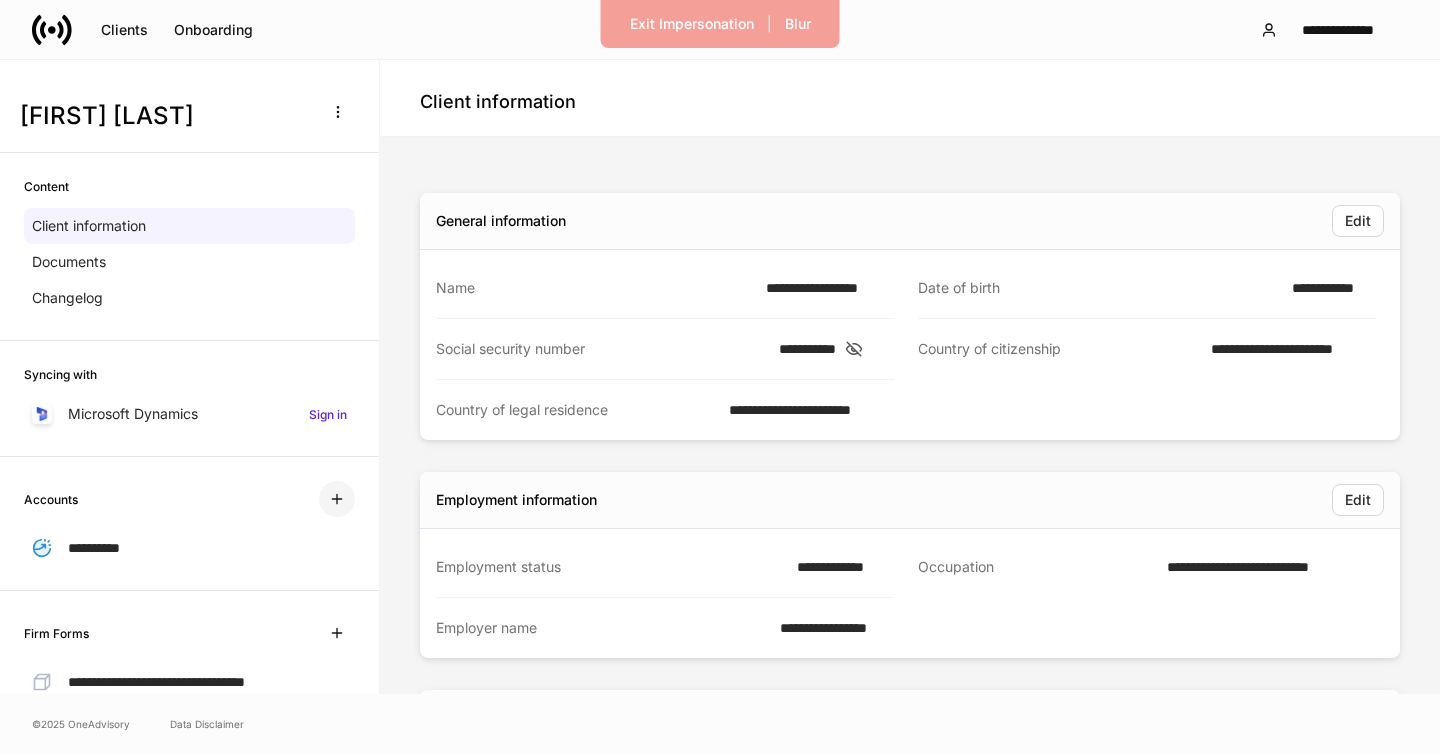 click 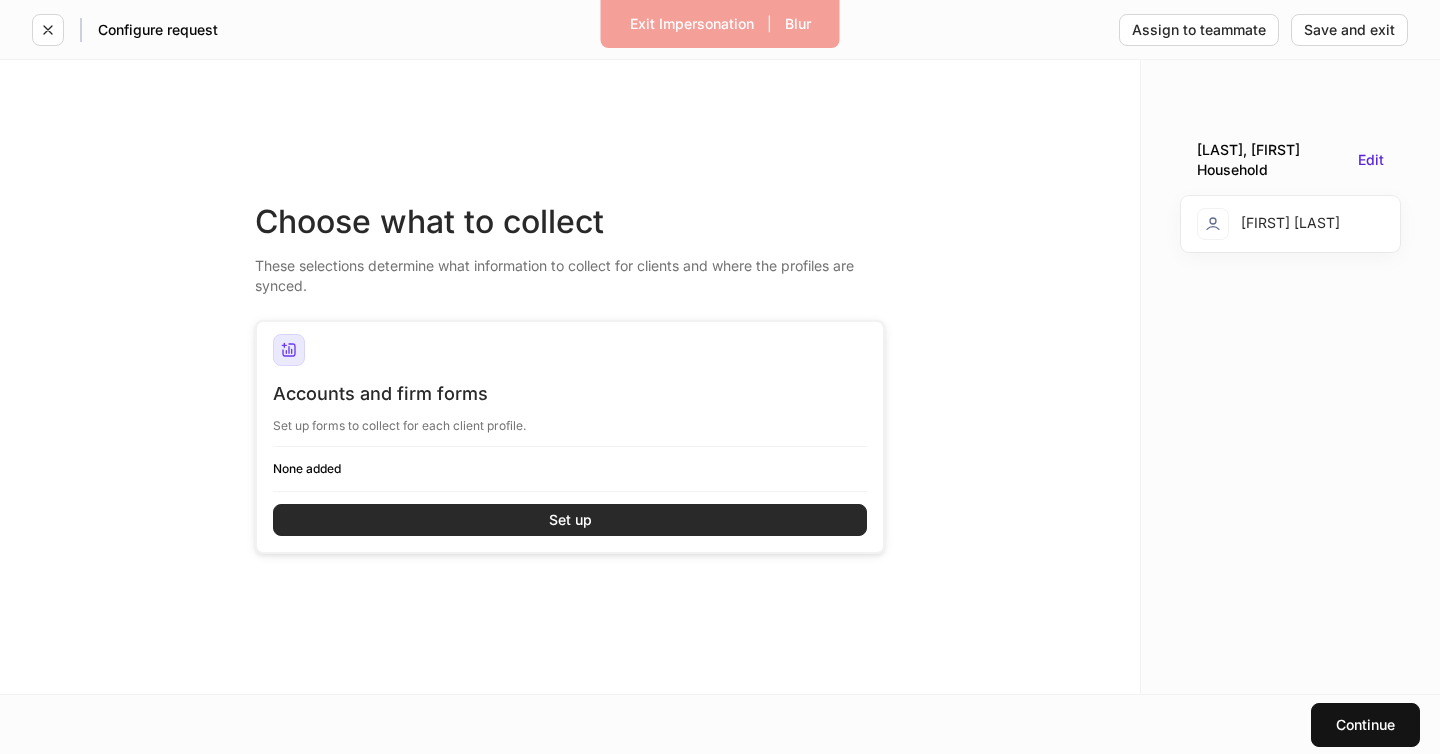 drag, startPoint x: 566, startPoint y: 506, endPoint x: 546, endPoint y: 510, distance: 20.396078 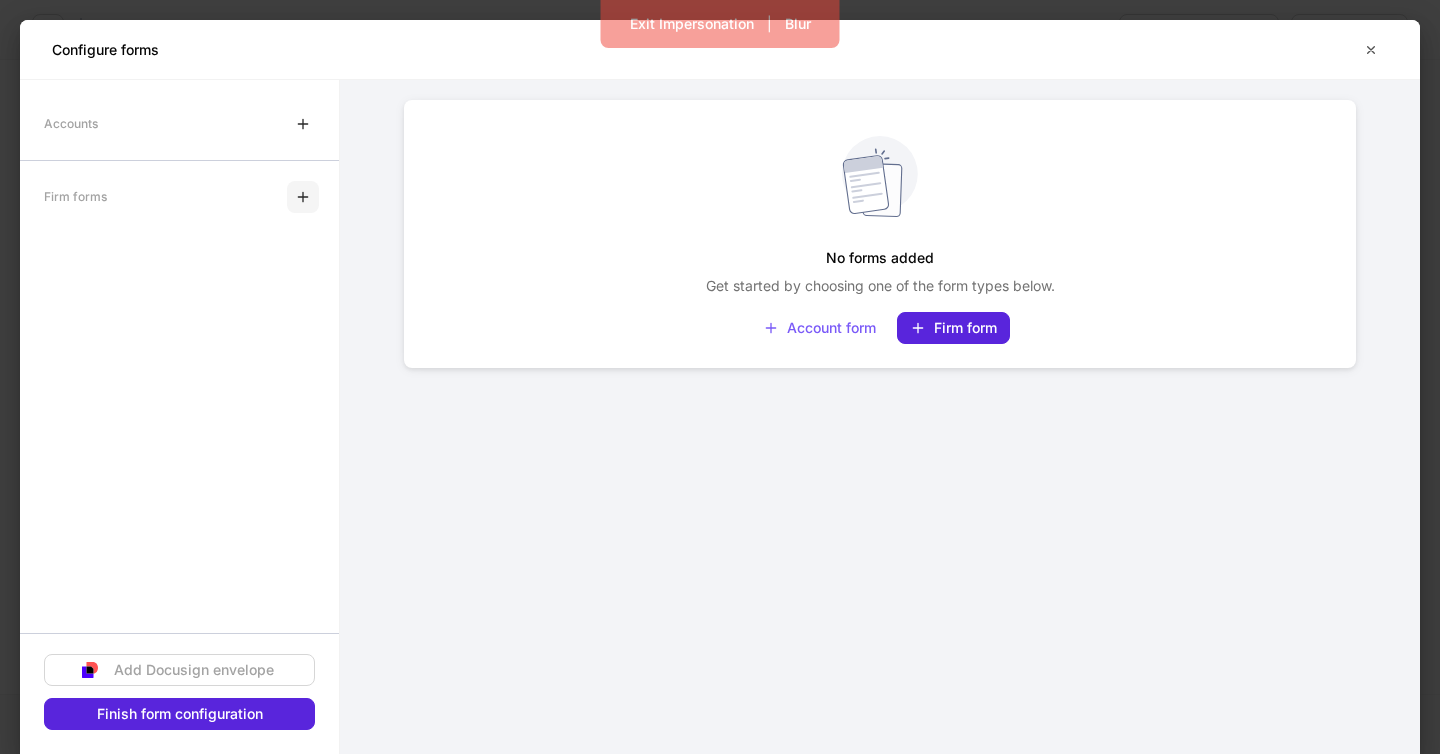 click 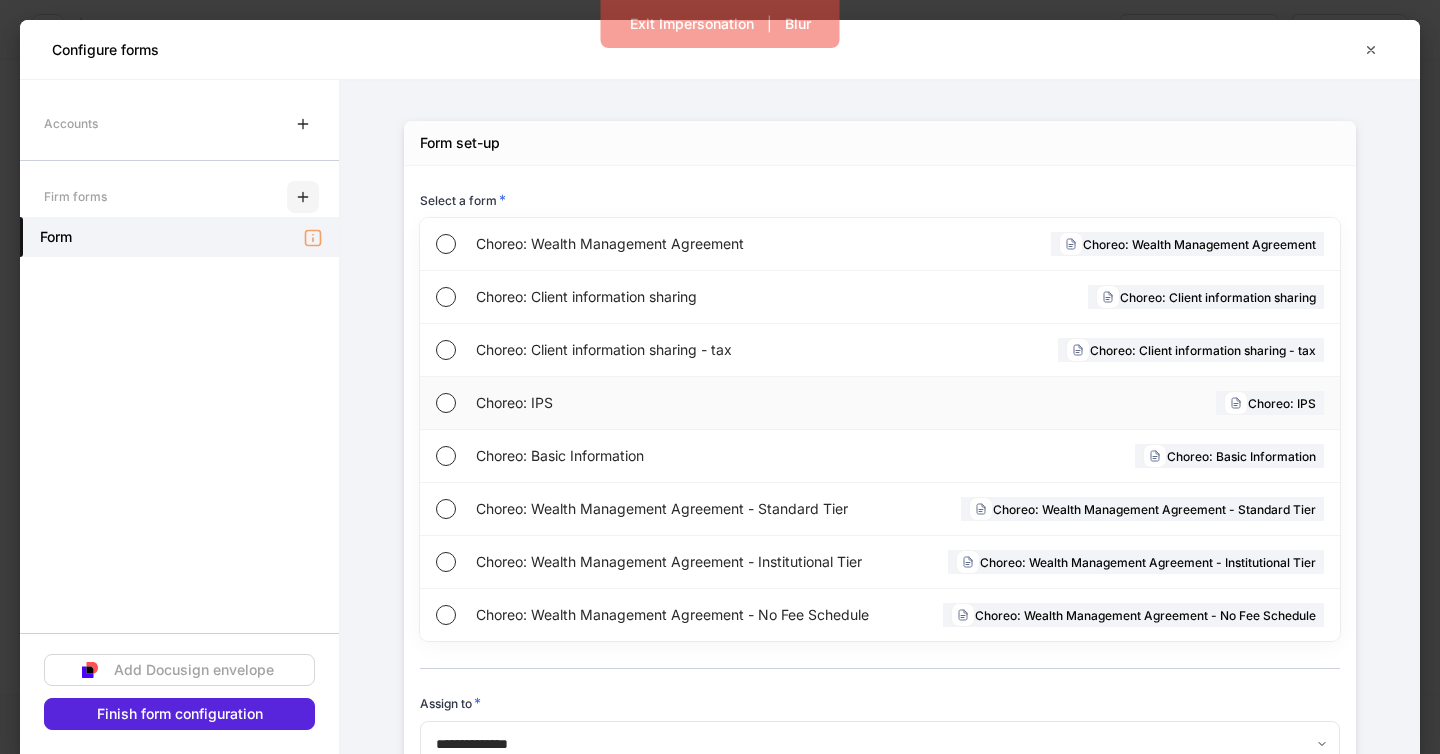 scroll, scrollTop: 134, scrollLeft: 0, axis: vertical 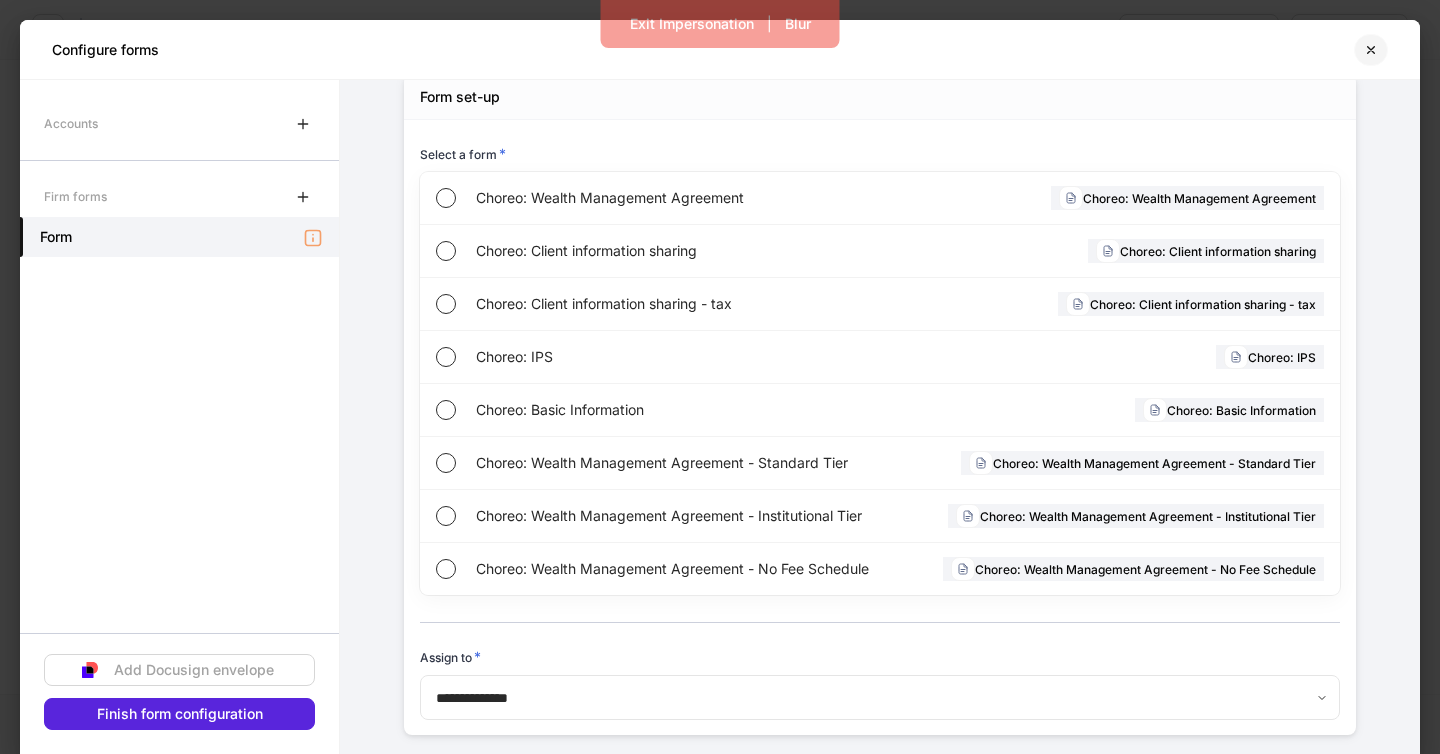 click at bounding box center (1371, 50) 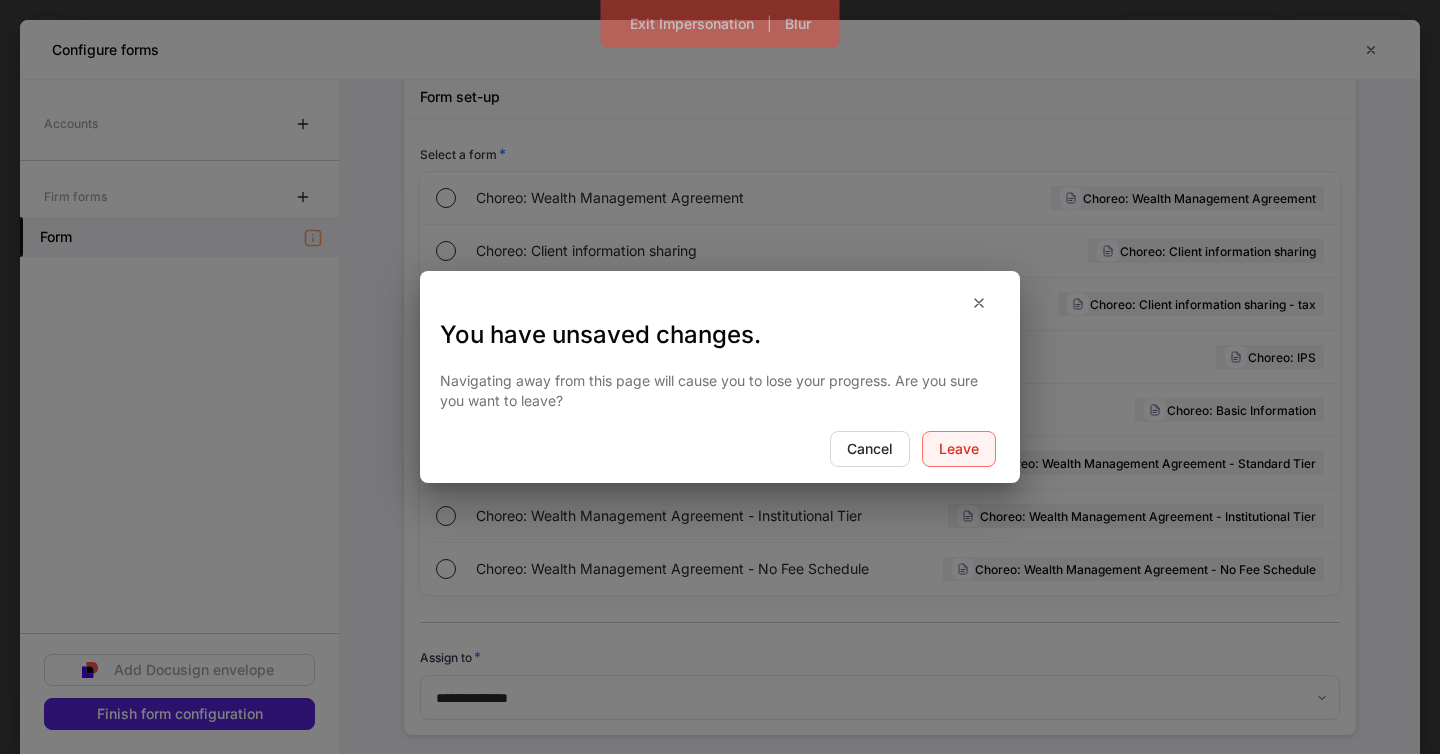 drag, startPoint x: 973, startPoint y: 438, endPoint x: 441, endPoint y: 117, distance: 621.3413 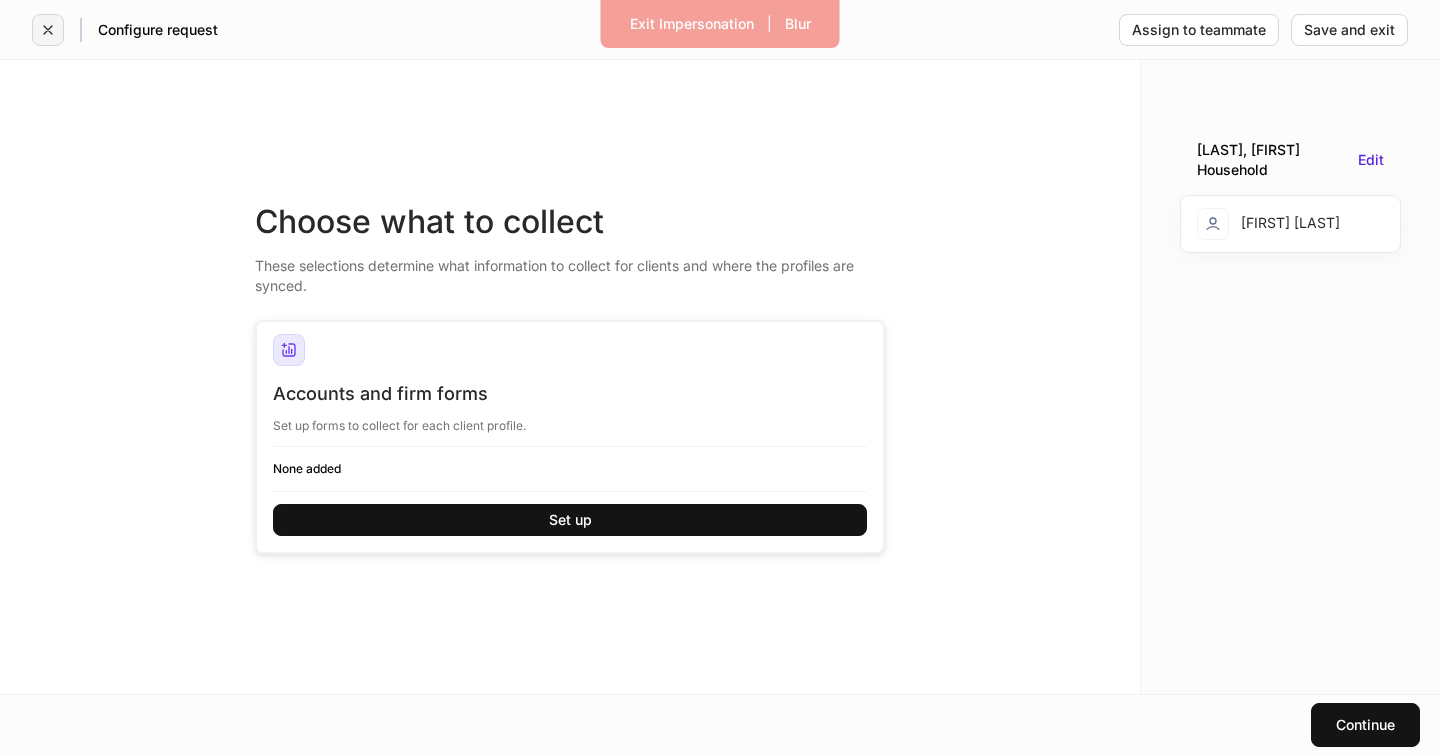 click 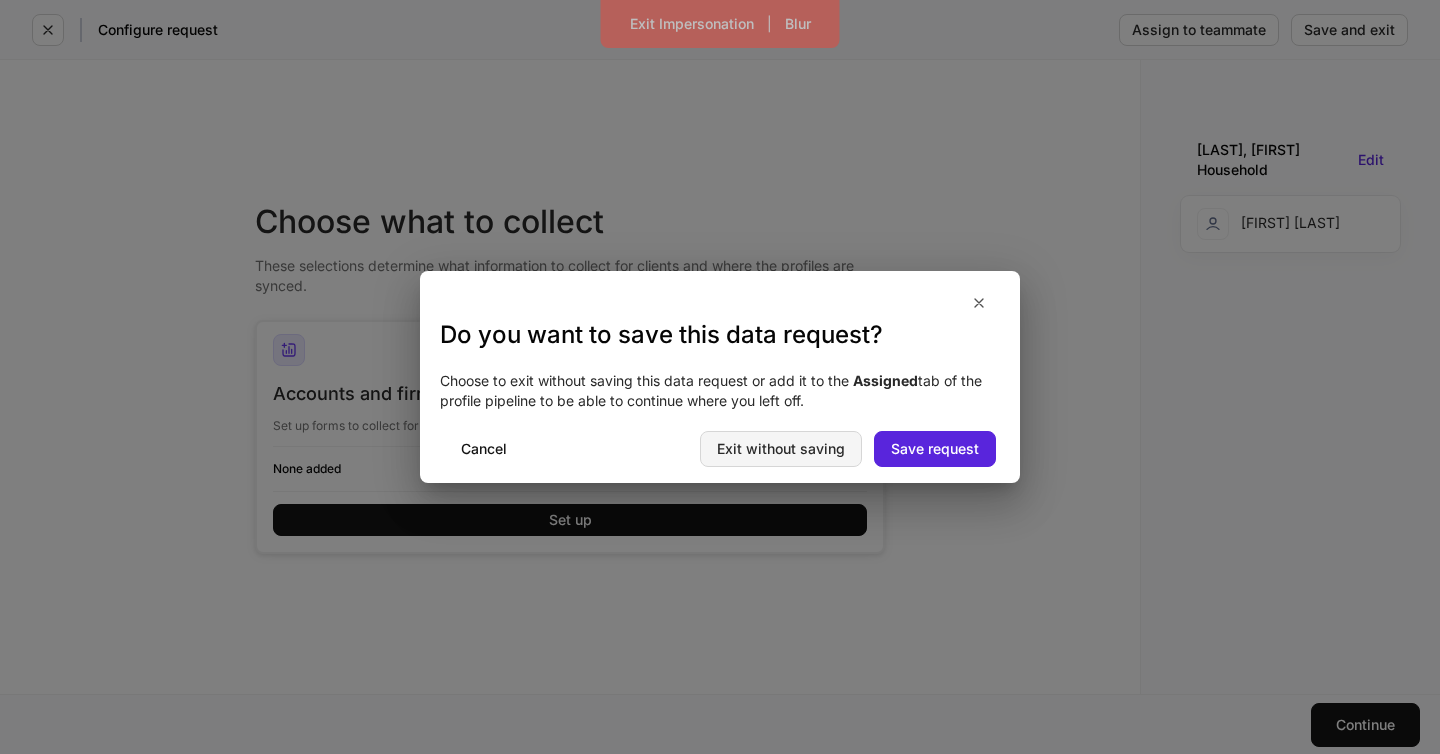 click on "Exit without saving" at bounding box center [781, 449] 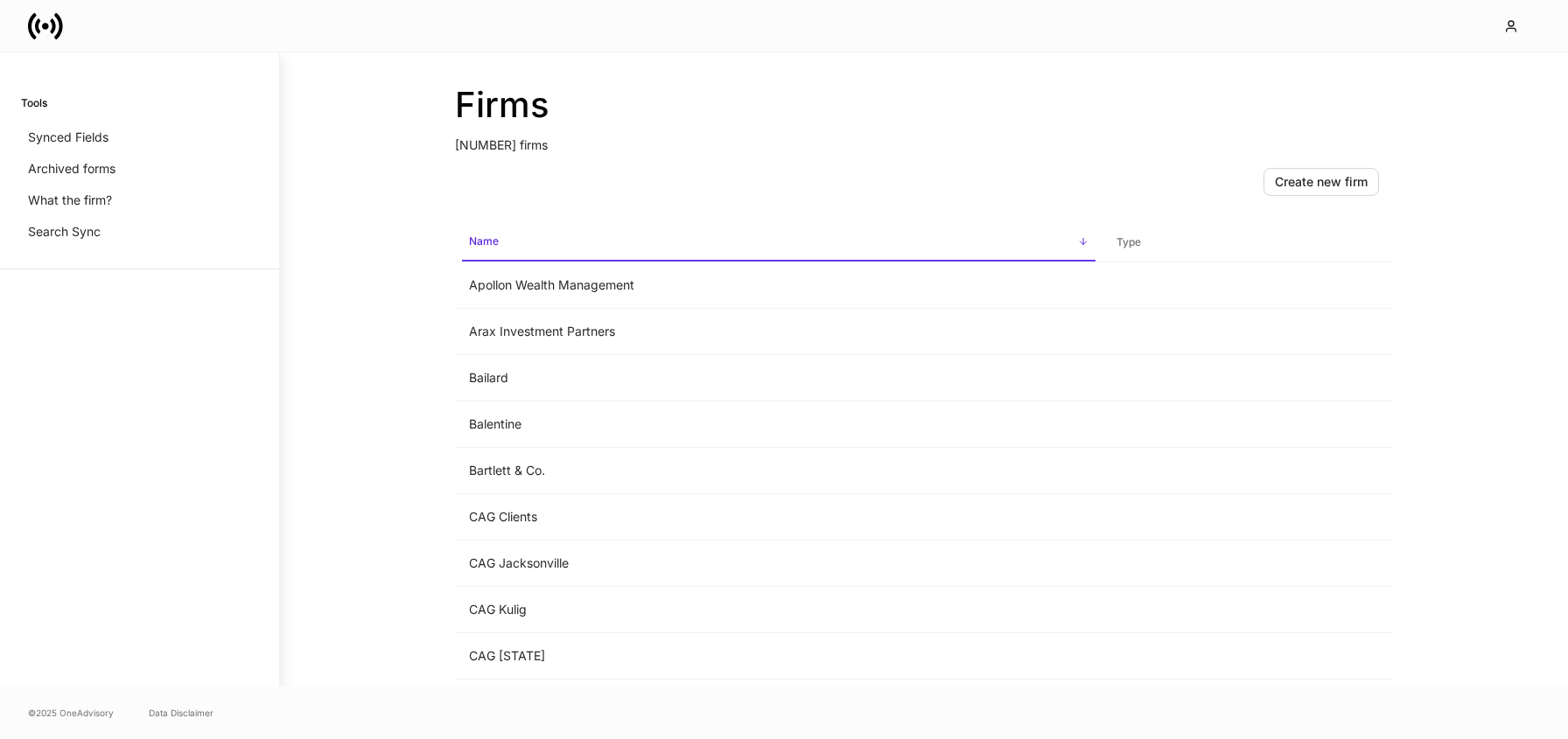 scroll, scrollTop: 0, scrollLeft: 0, axis: both 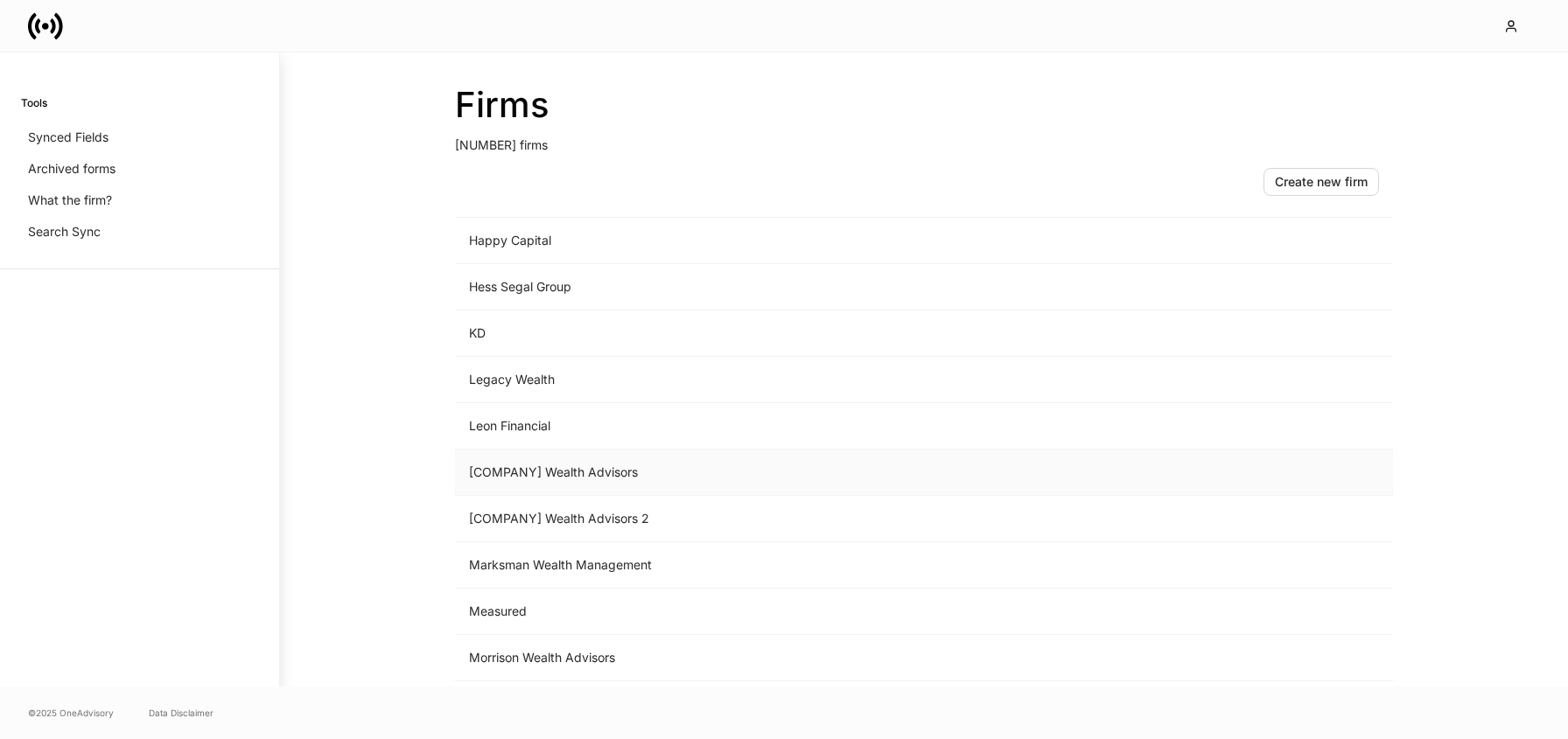 click on "Mariner Wealth Advisors" at bounding box center (779, 472) 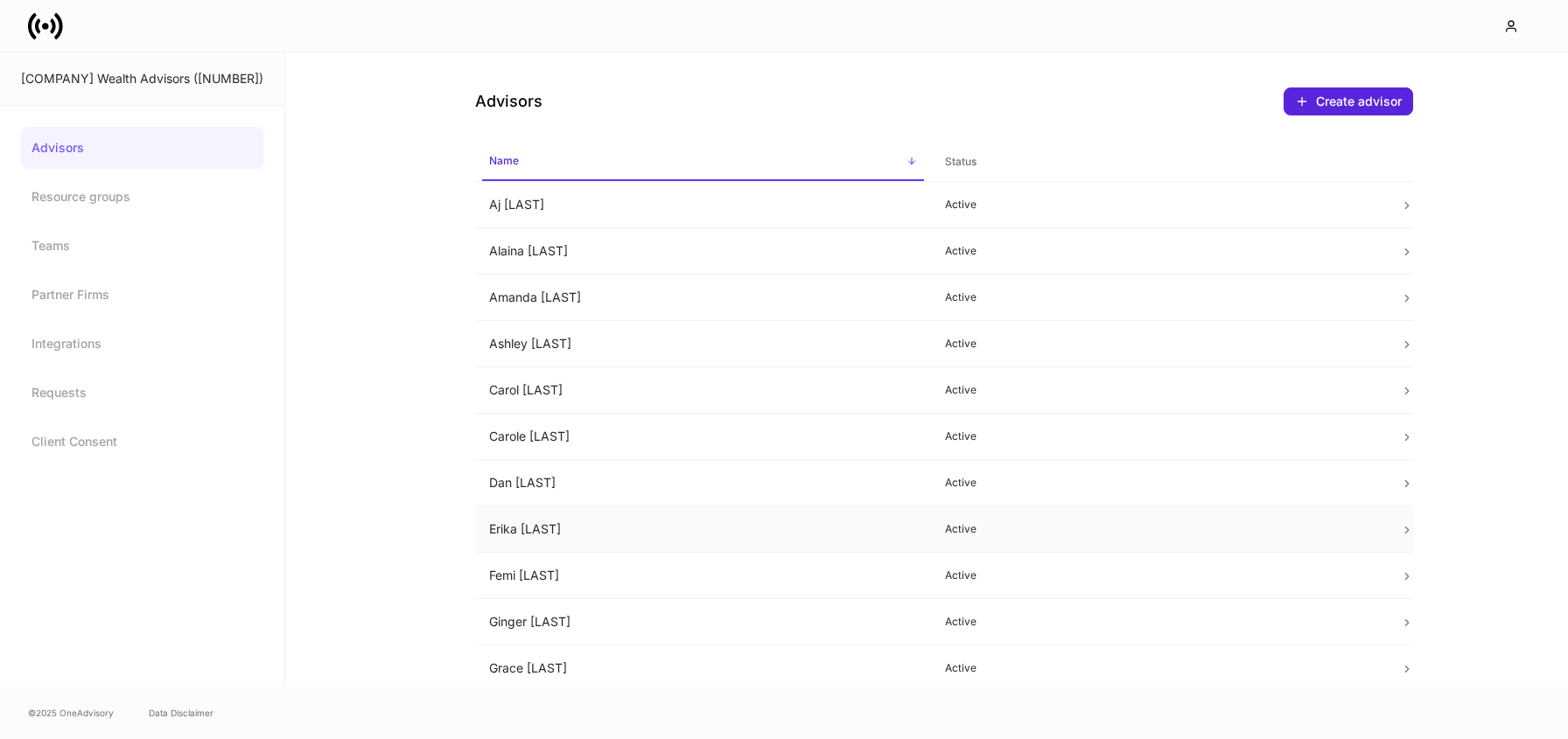 click on "Erika Leon" at bounding box center (703, 529) 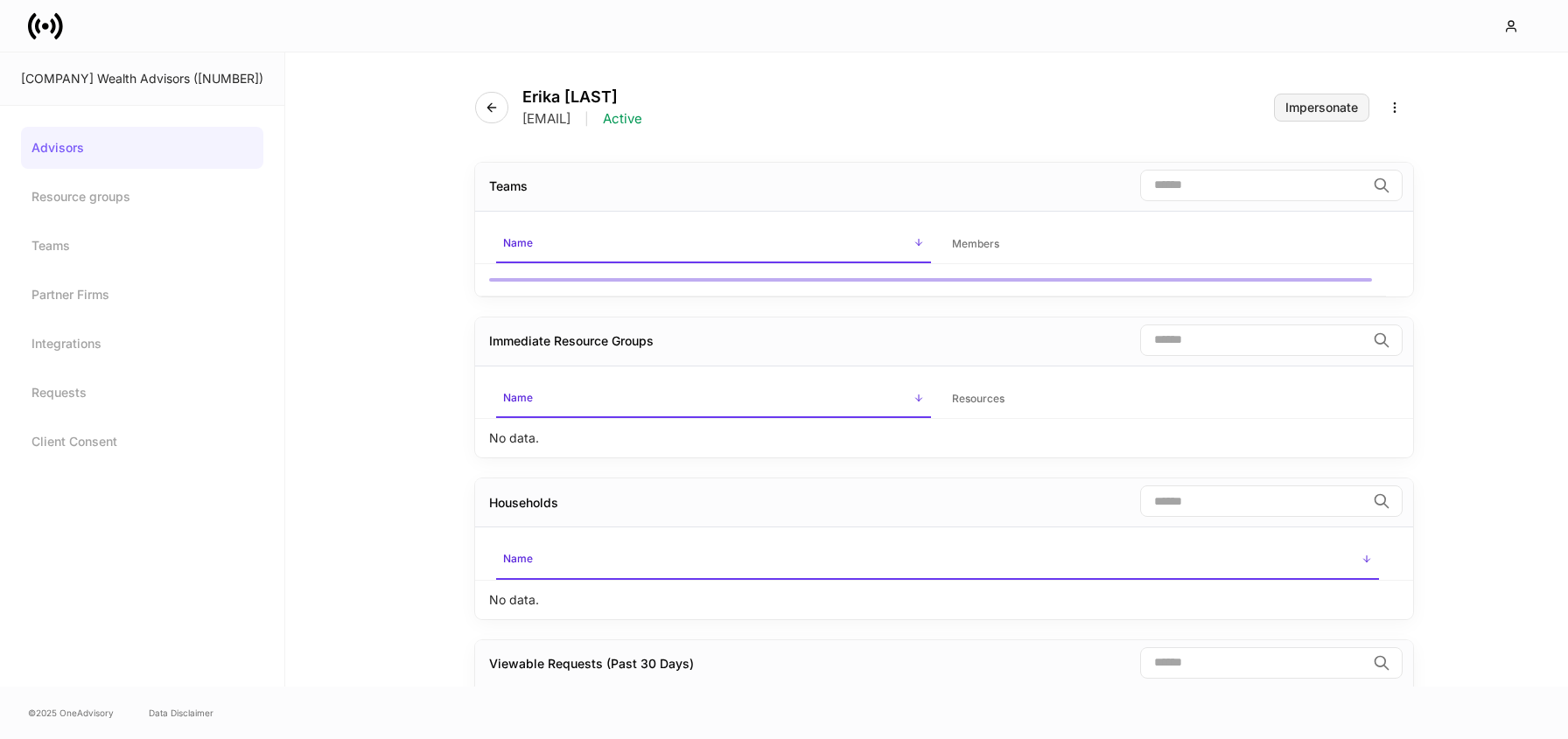 click on "Impersonate" at bounding box center (1321, 108) 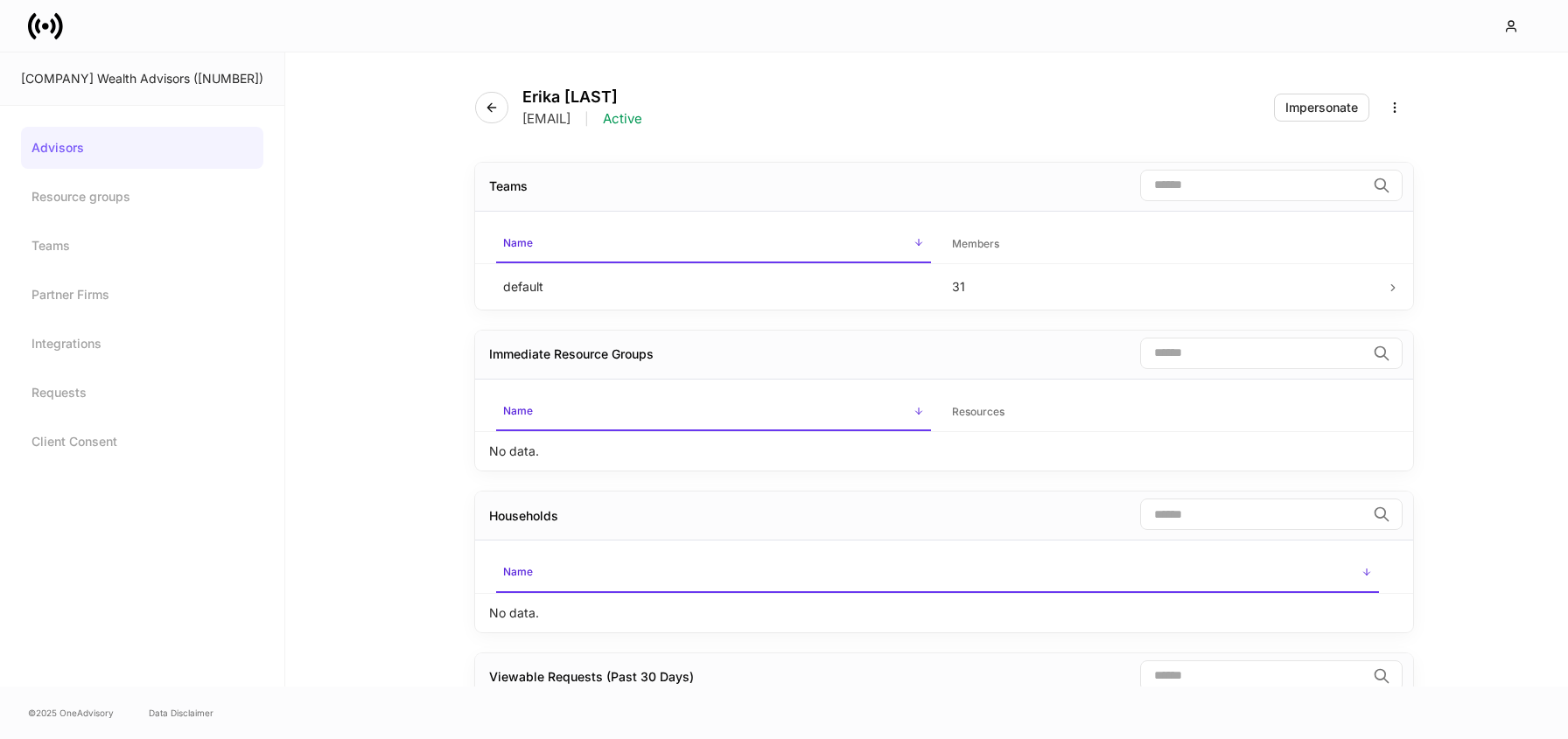 click on "Erika Leon erika+demo+mariner@dispatch.io | Active Impersonate Teams ​ Name sorted ascending Members   default 31 Immediate Resource Groups ​ Name sorted ascending Resources   No data. Households ​ Name sorted ascending   No data. Viewable Requests (Past 30 Days) ​ Clients sorted ascending Household Status   No data." at bounding box center (927, 369) 